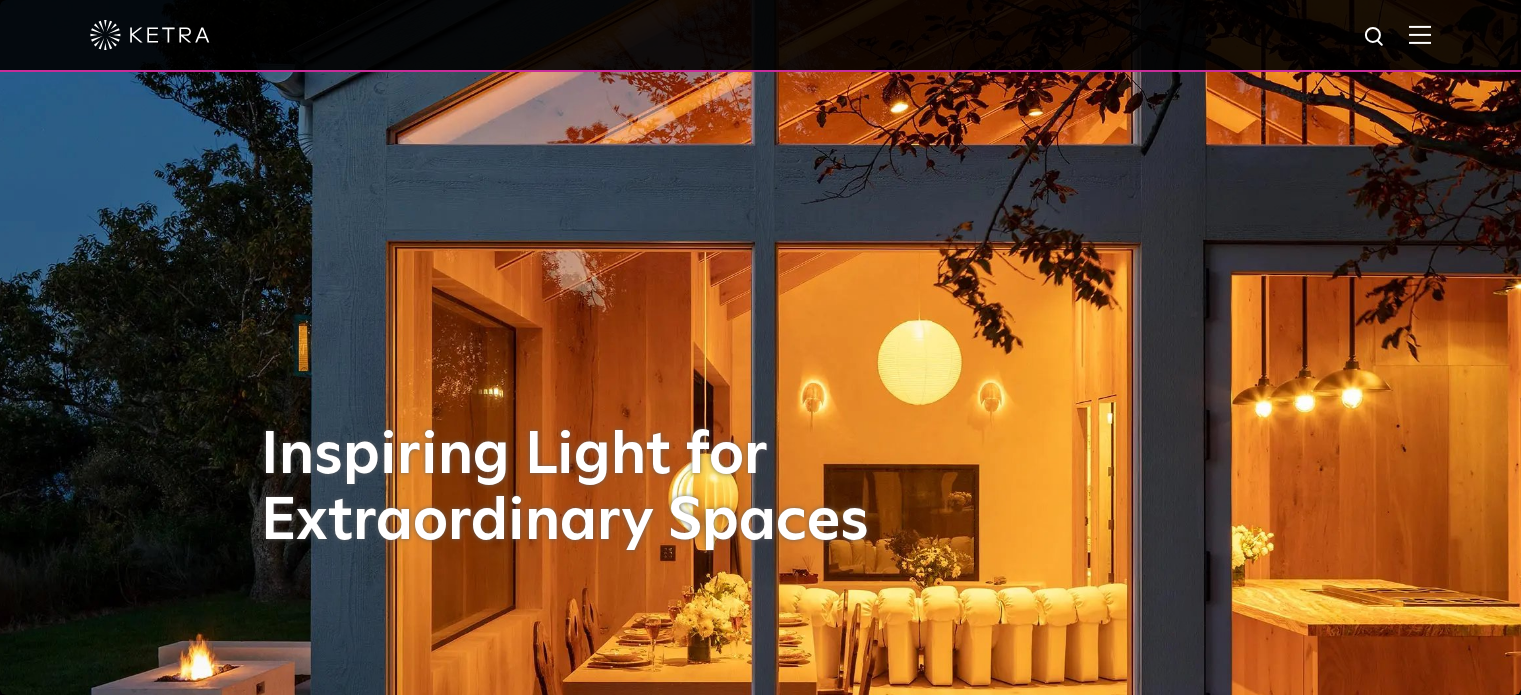 scroll, scrollTop: 800, scrollLeft: 0, axis: vertical 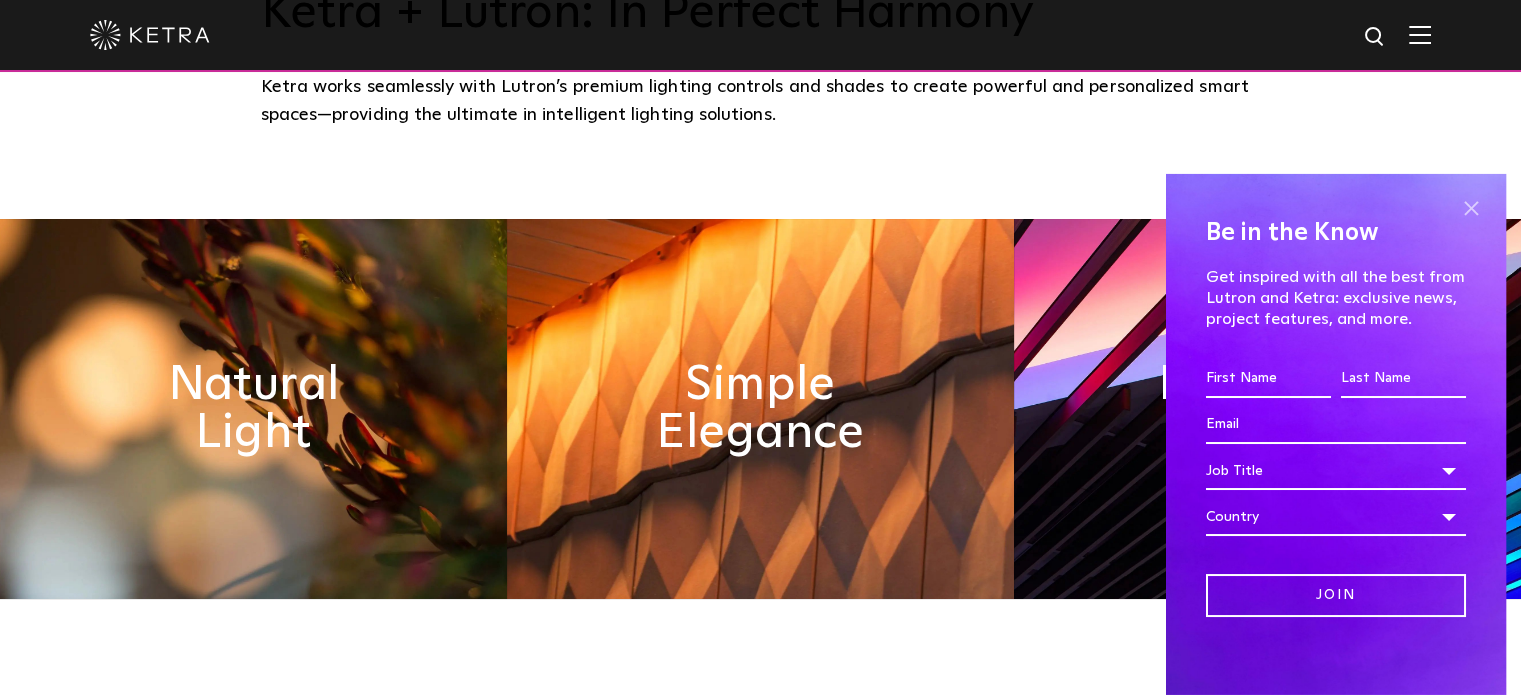 click at bounding box center (1471, 209) 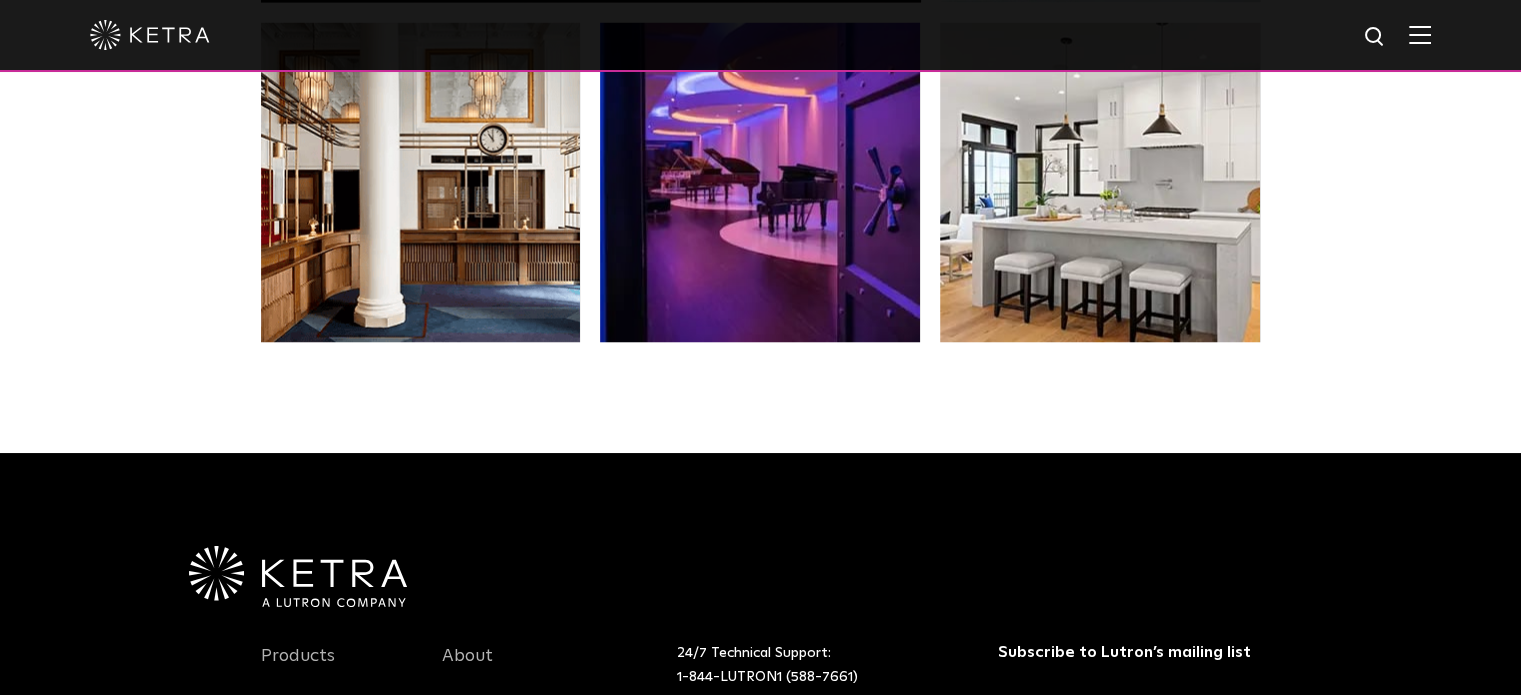 scroll, scrollTop: 3700, scrollLeft: 0, axis: vertical 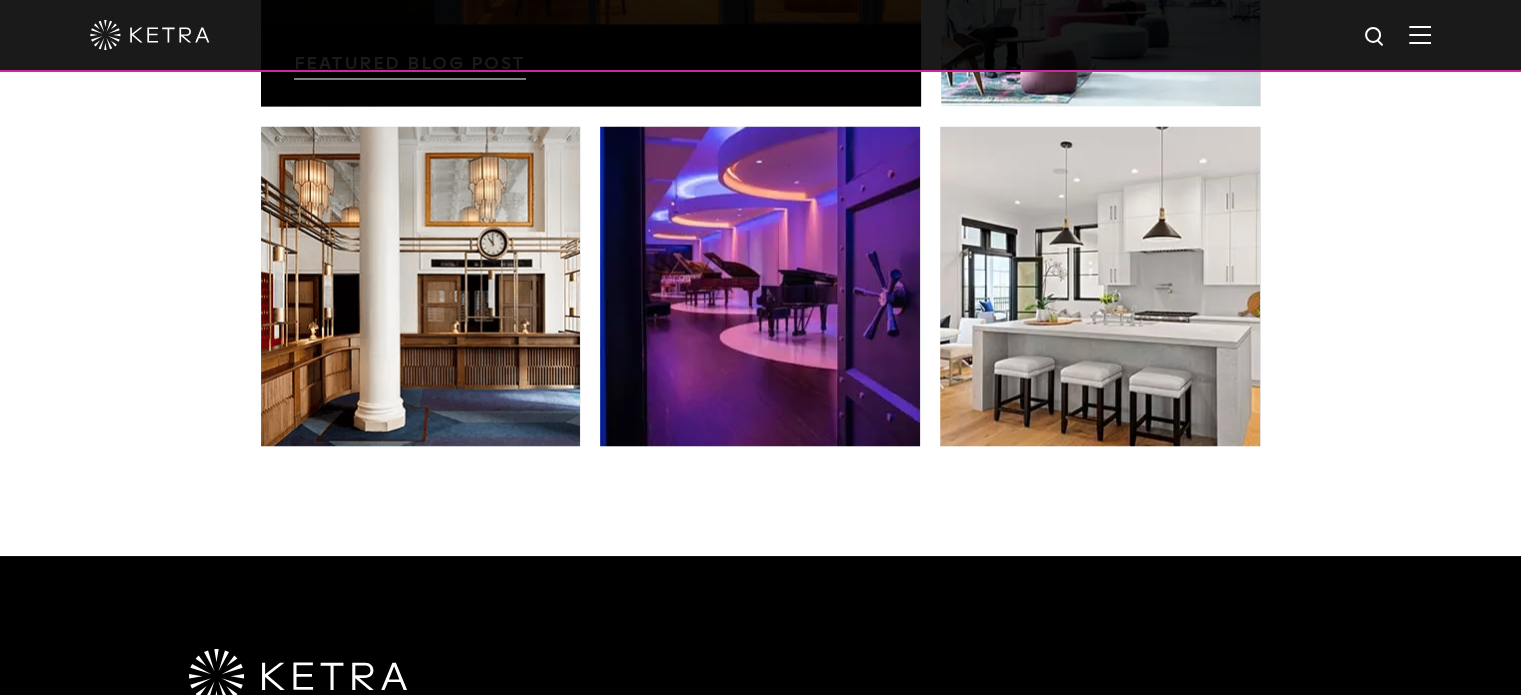 click at bounding box center (1420, 34) 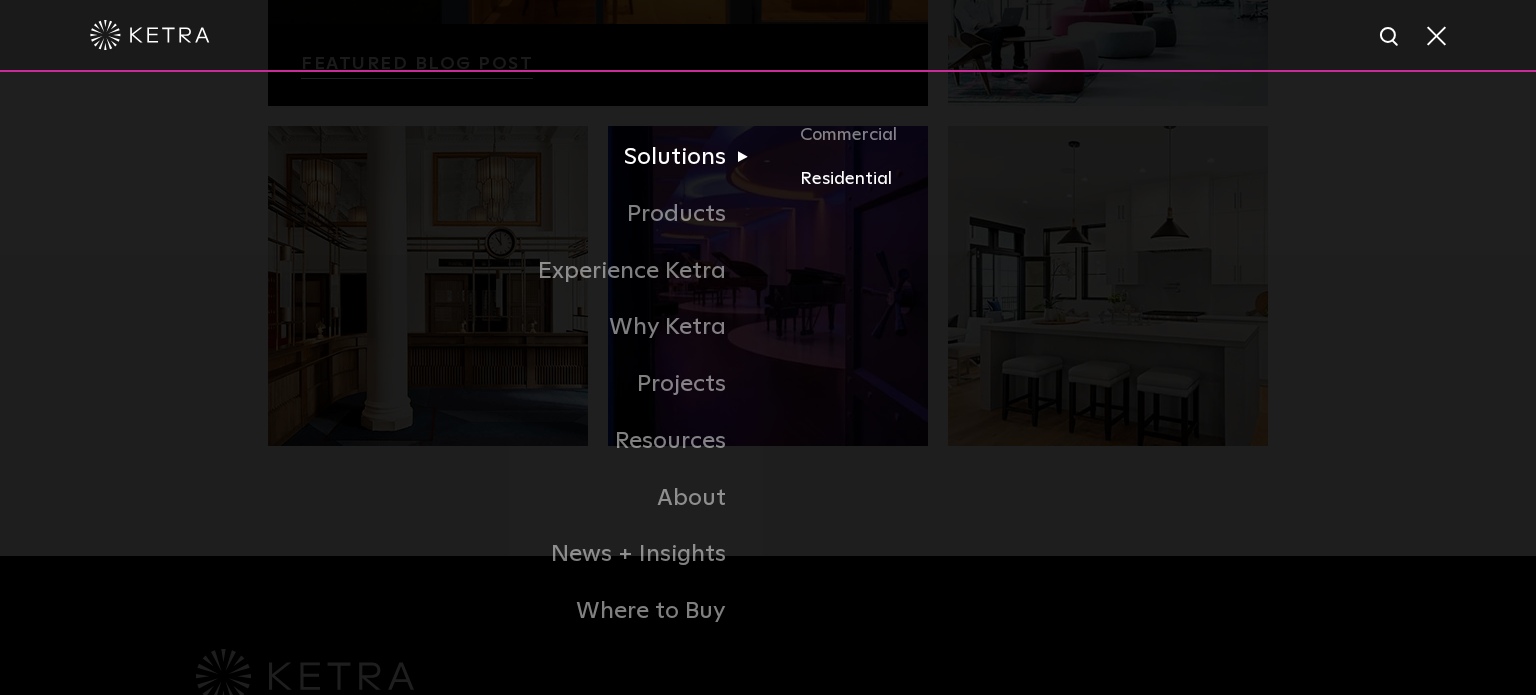 click on "Residential" at bounding box center (1034, 179) 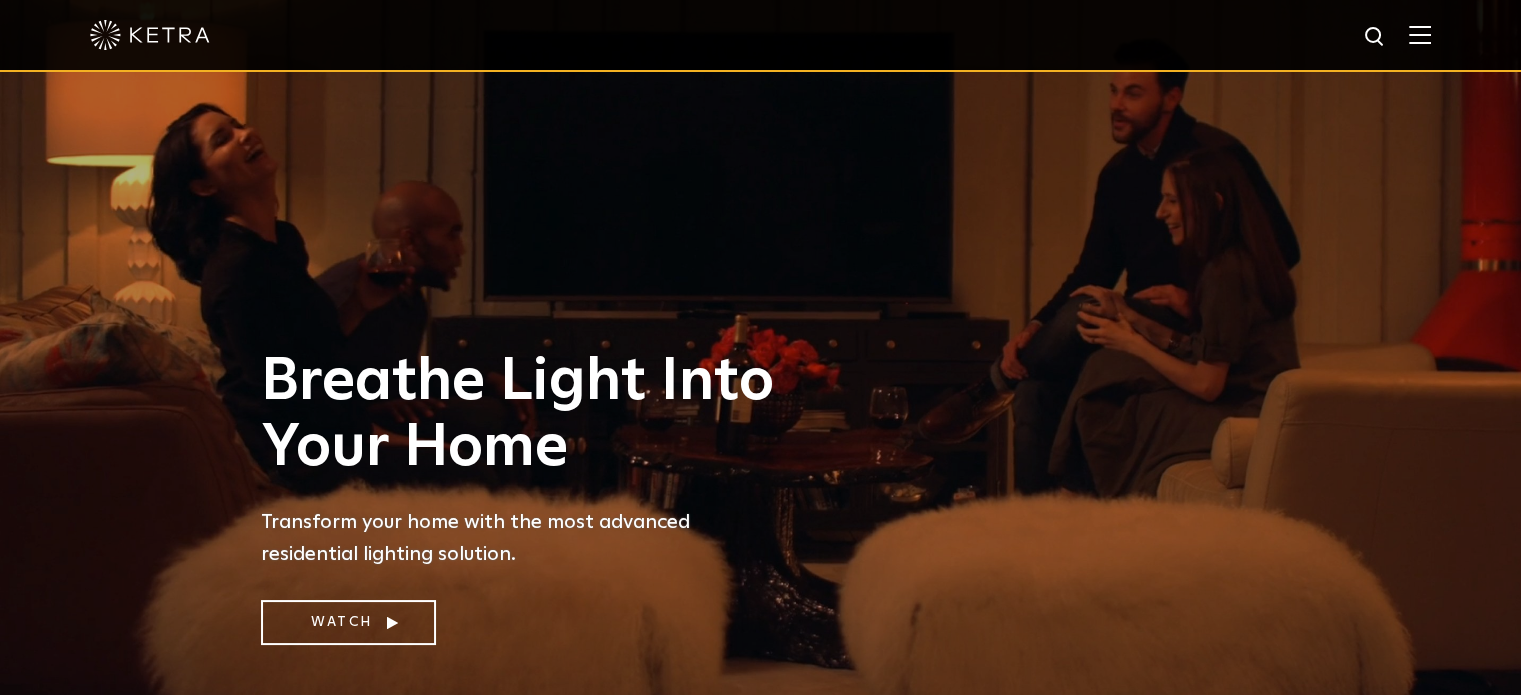 scroll, scrollTop: 400, scrollLeft: 0, axis: vertical 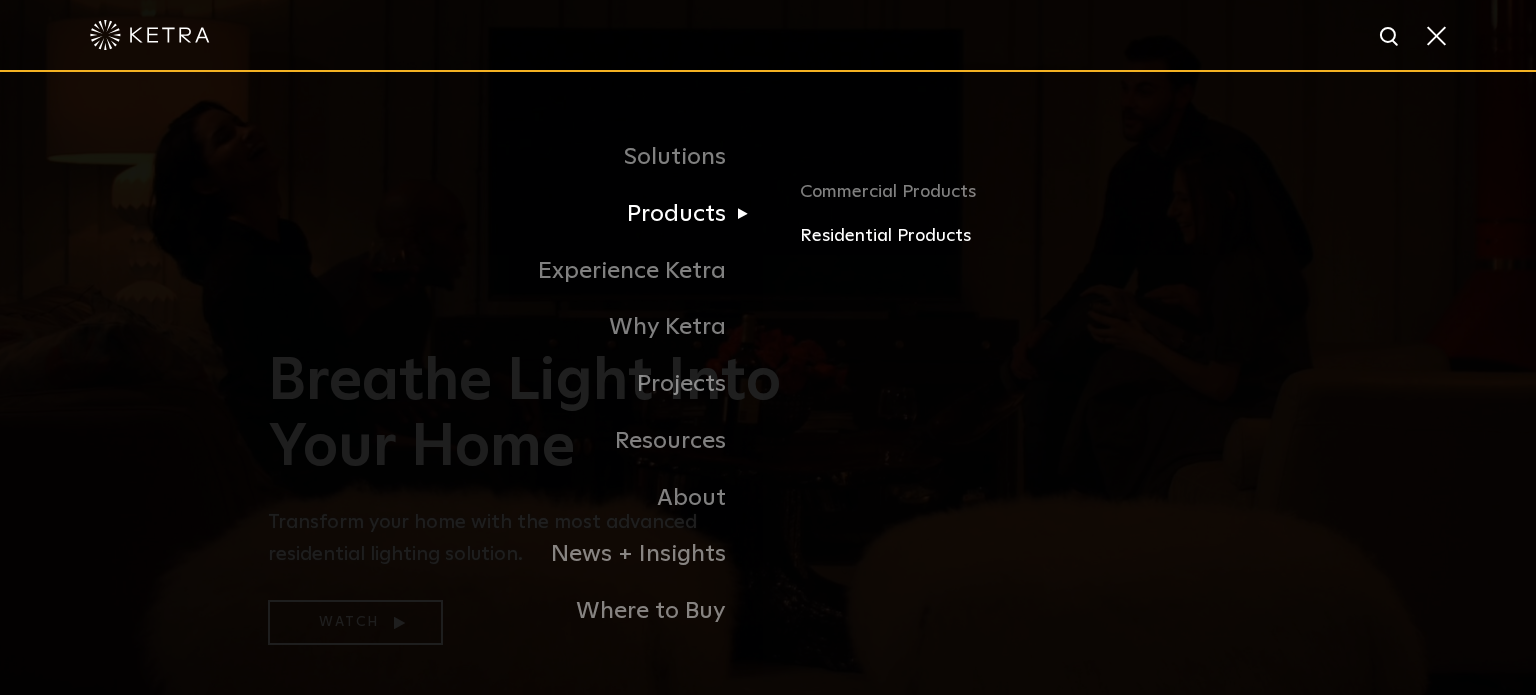 click on "Residential Products" at bounding box center (1034, 236) 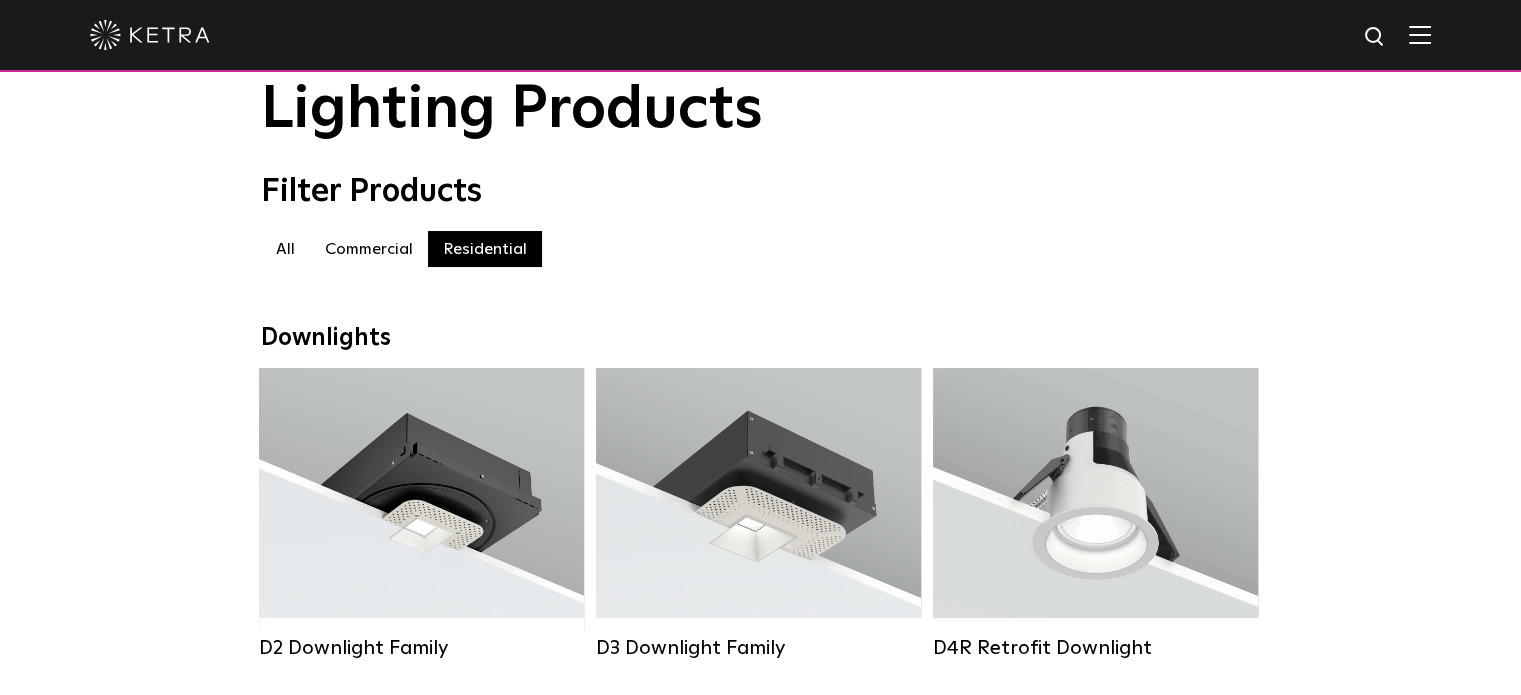 scroll, scrollTop: 300, scrollLeft: 0, axis: vertical 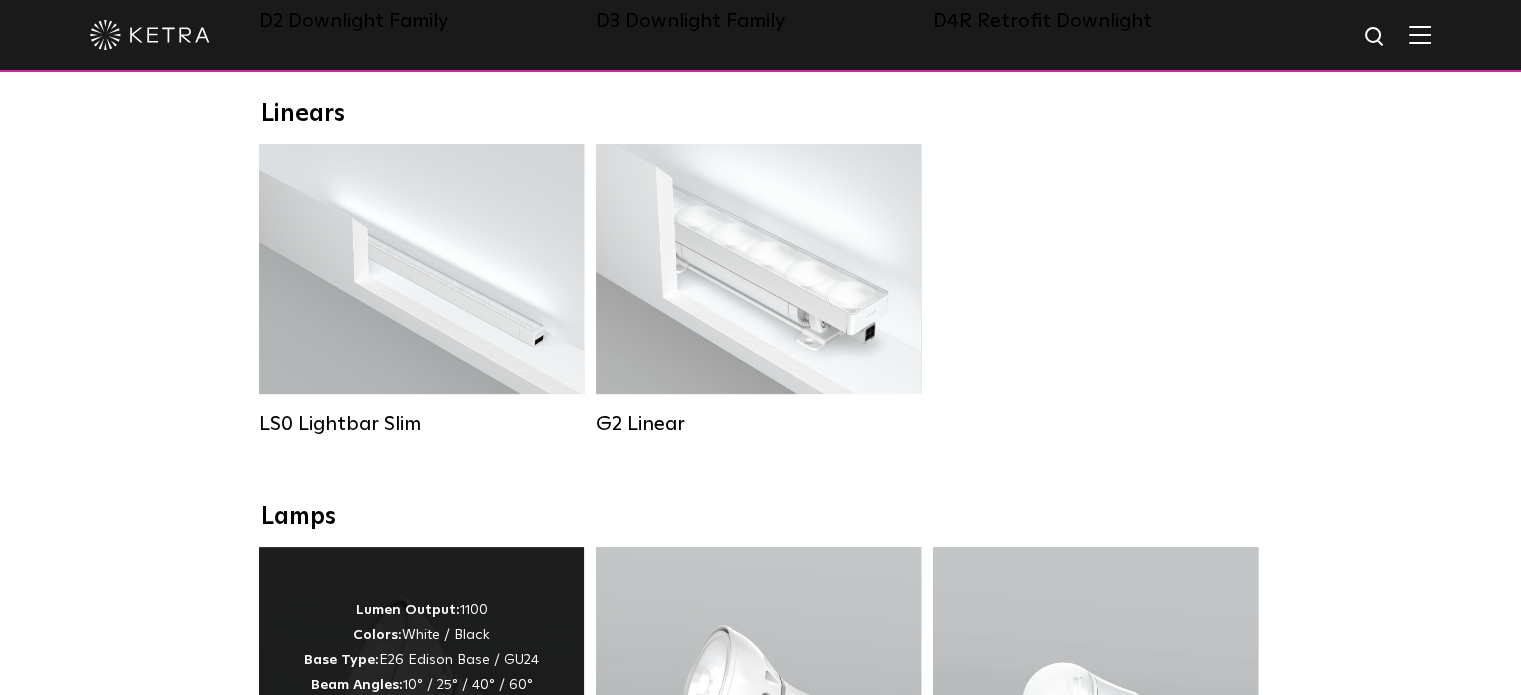 click on "LS0 Lightbar Slim
Lumen Output:  200 / 350 Colors:  White / Black Control:  X96 Controller" at bounding box center (421, 290) 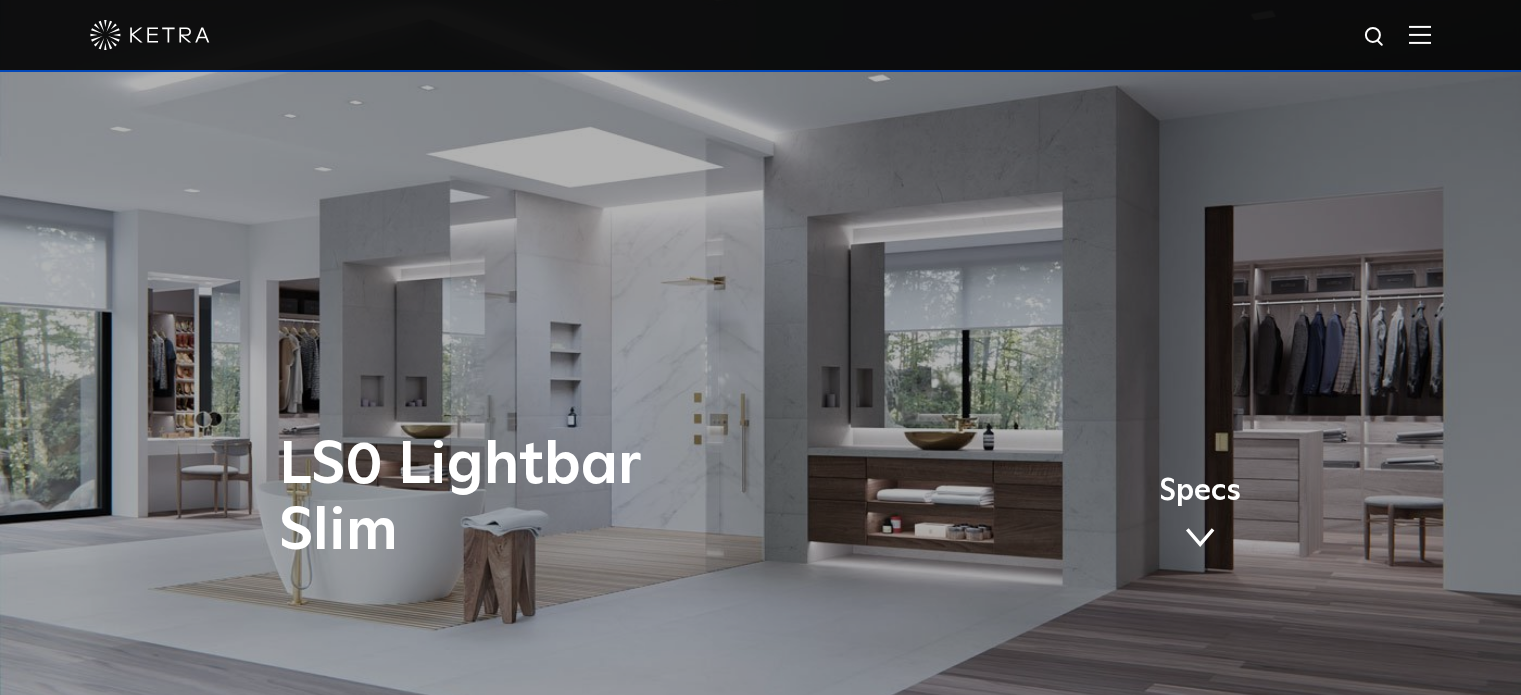 scroll, scrollTop: 0, scrollLeft: 0, axis: both 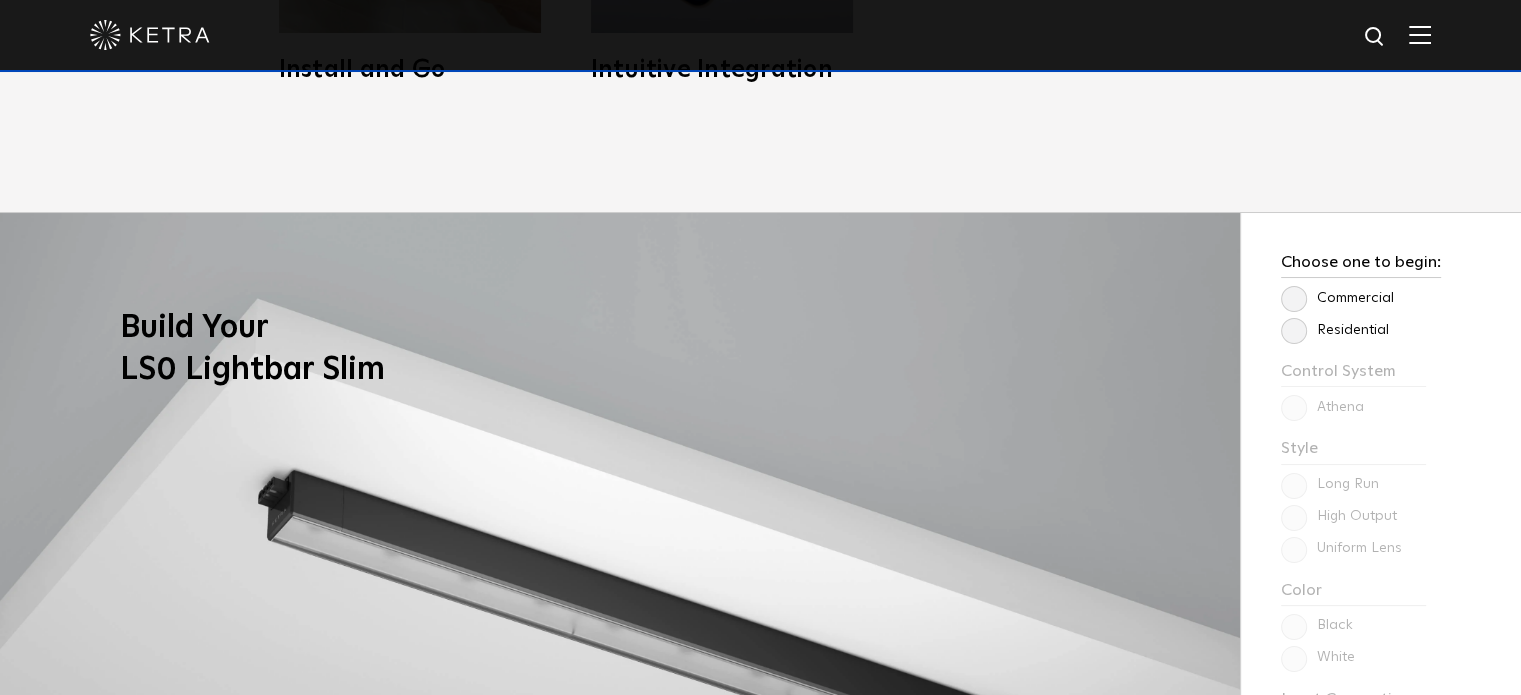 click at bounding box center (1420, 34) 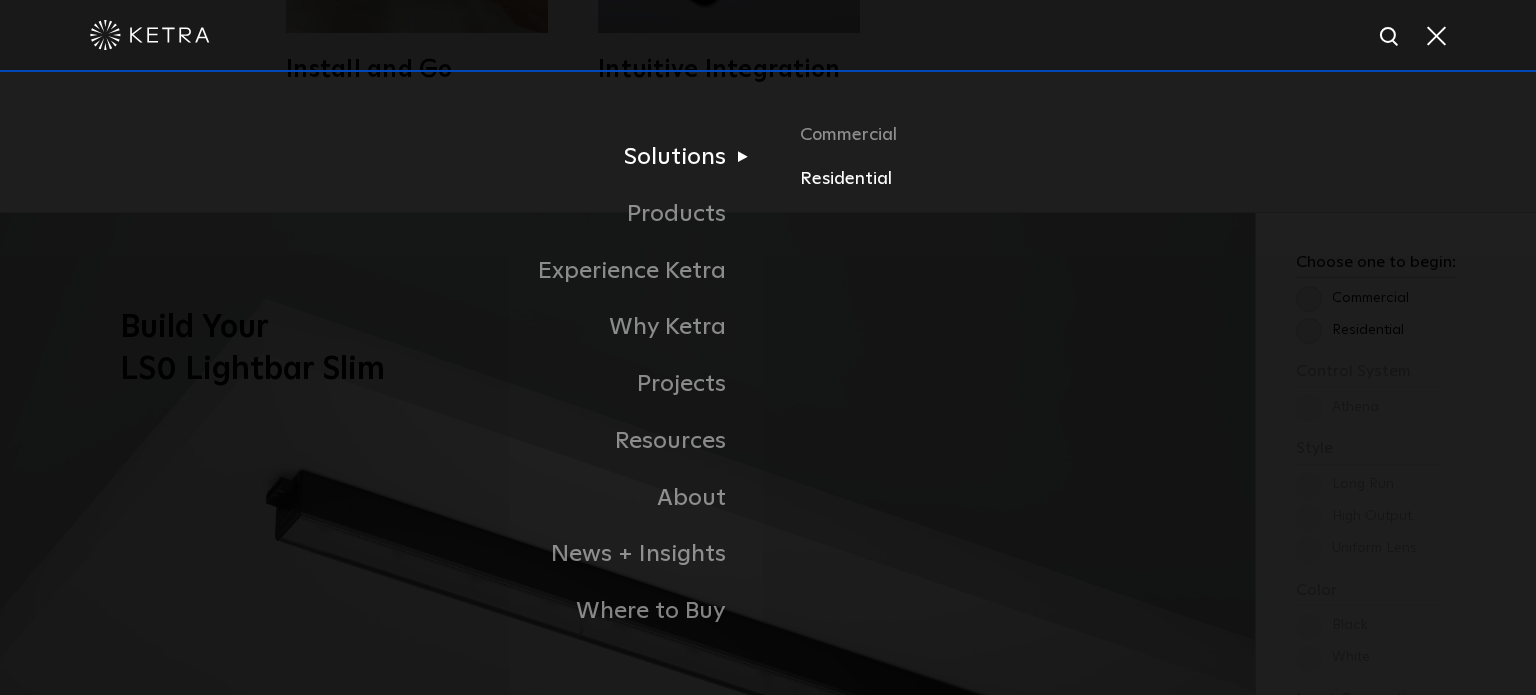 click on "Residential" at bounding box center [1034, 179] 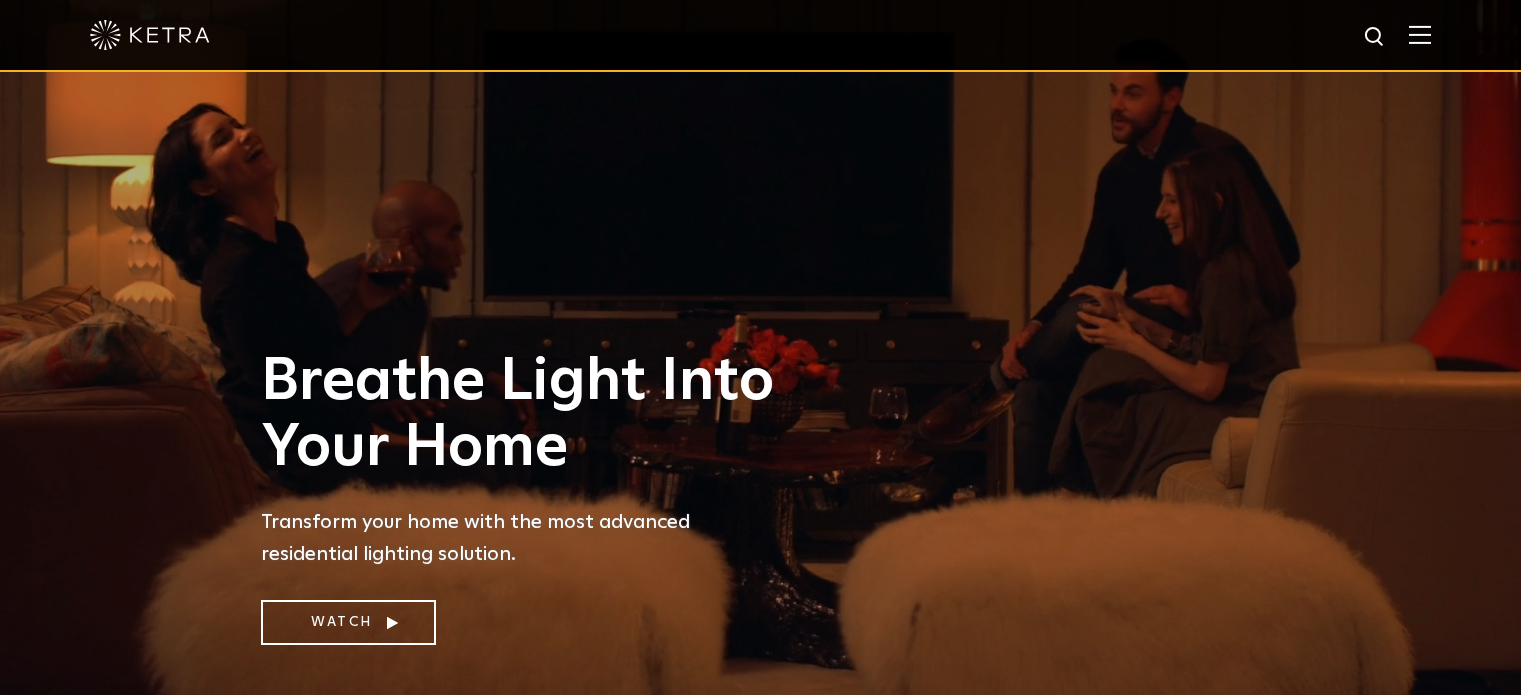 scroll, scrollTop: 0, scrollLeft: 0, axis: both 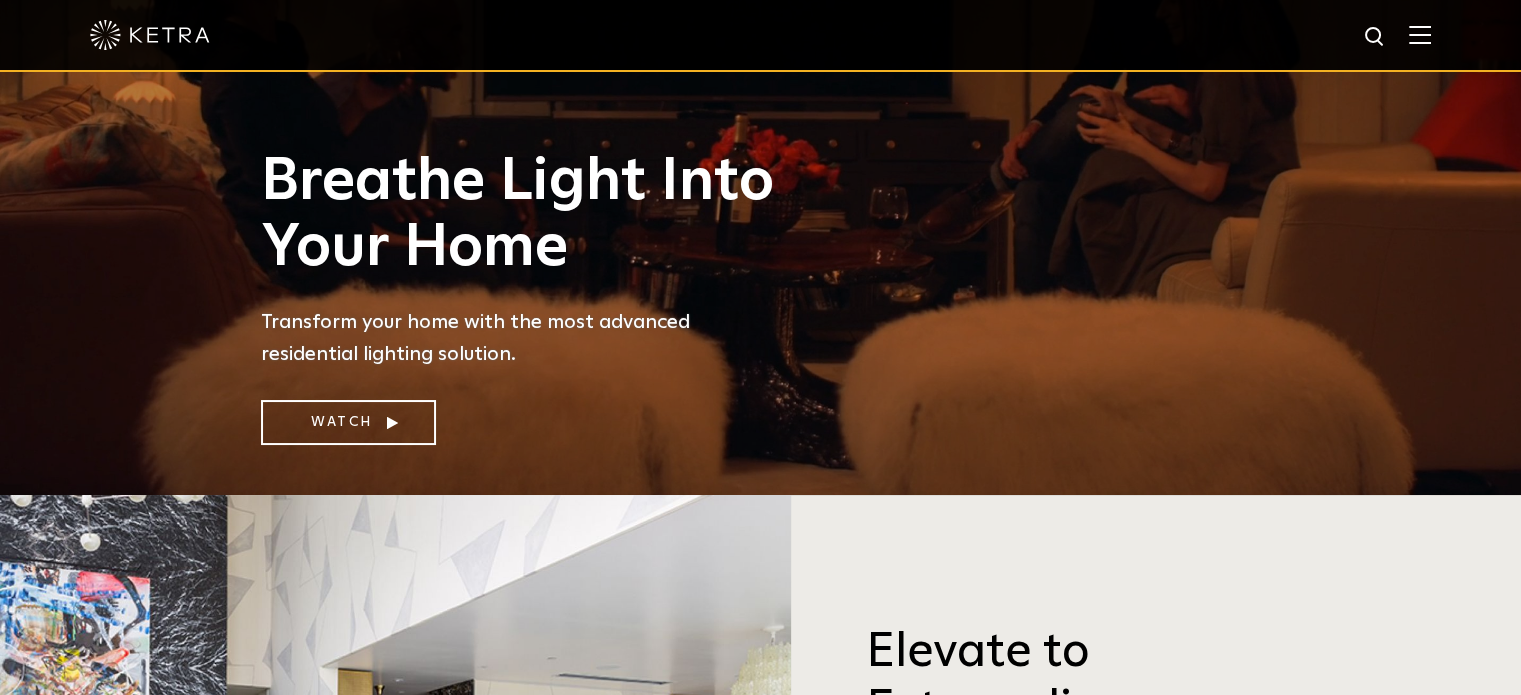 click at bounding box center [760, 35] 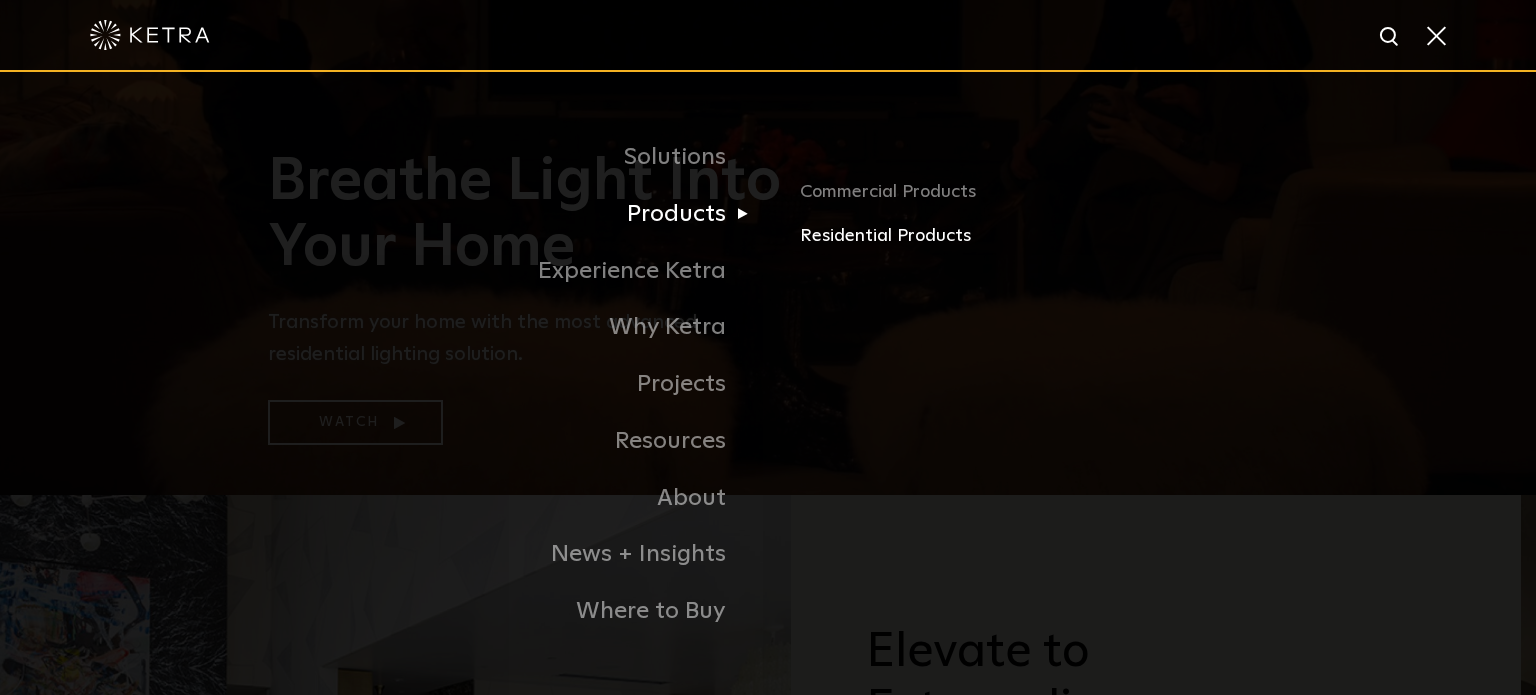 click on "Residential Products" at bounding box center (1034, 236) 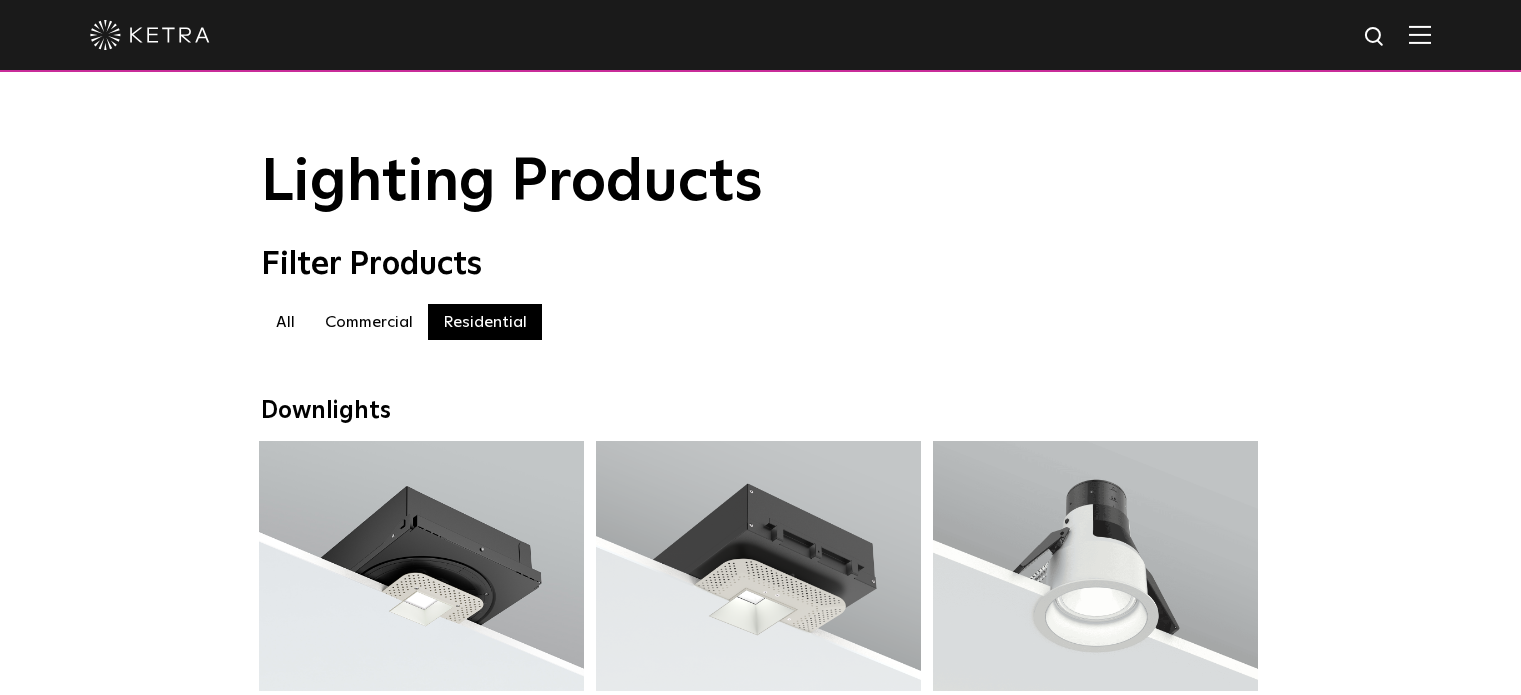 scroll, scrollTop: 0, scrollLeft: 0, axis: both 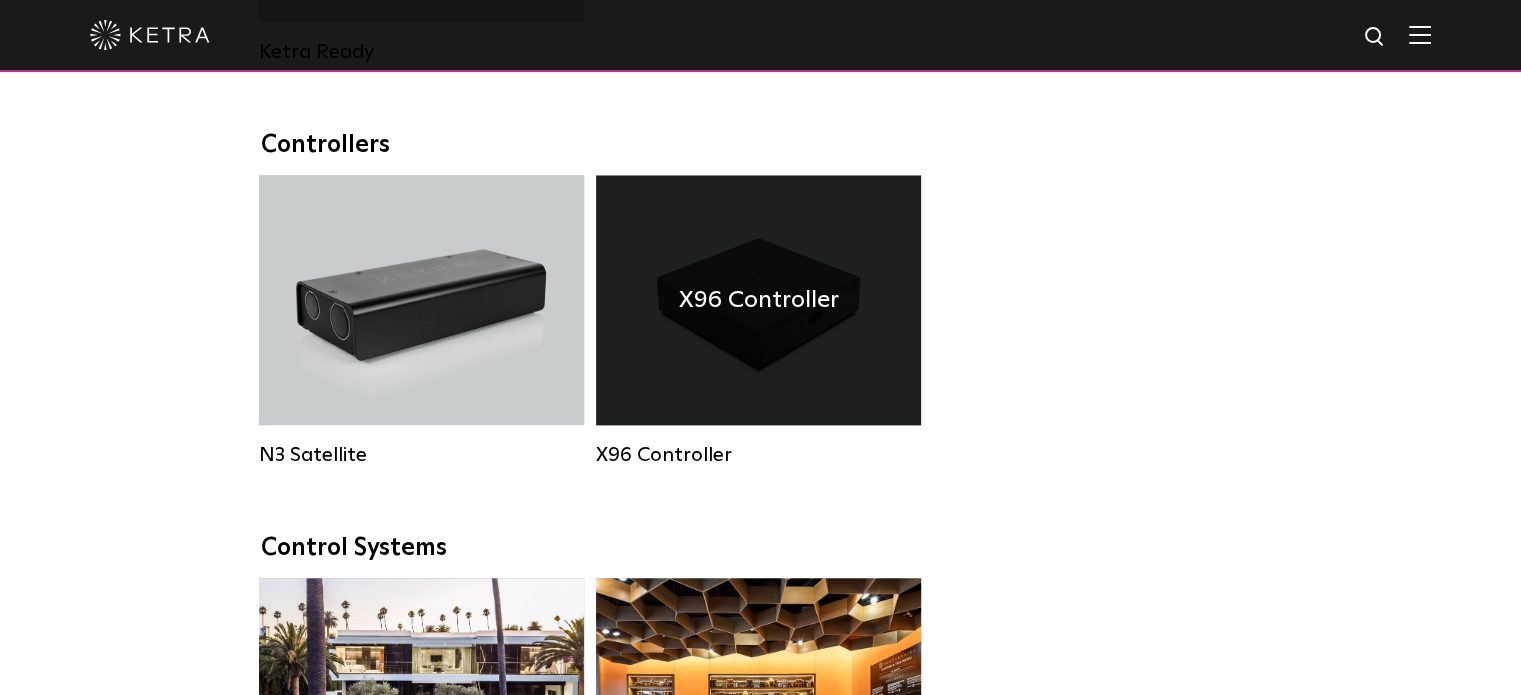 click on "X96 Controller" at bounding box center [758, 300] 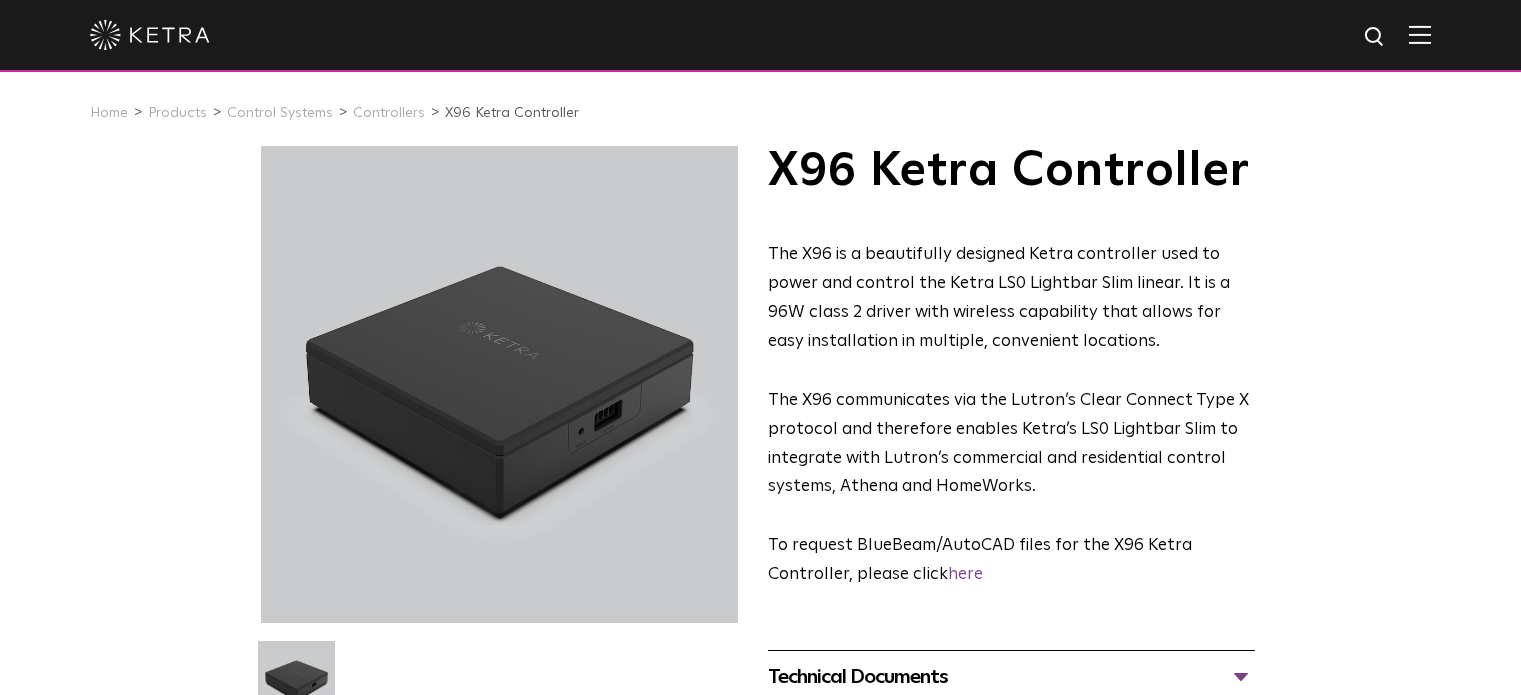 scroll, scrollTop: 0, scrollLeft: 0, axis: both 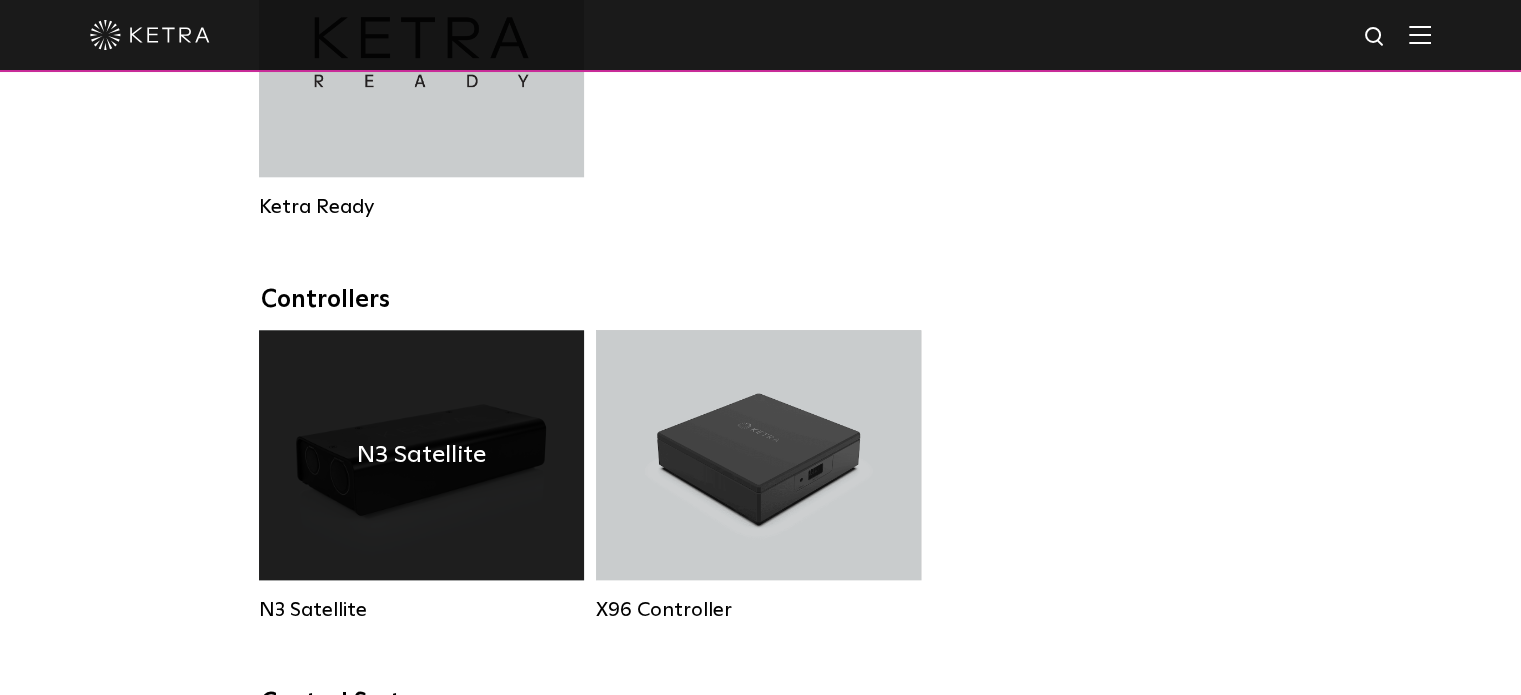 click on "N3 Satellite" at bounding box center [421, 455] 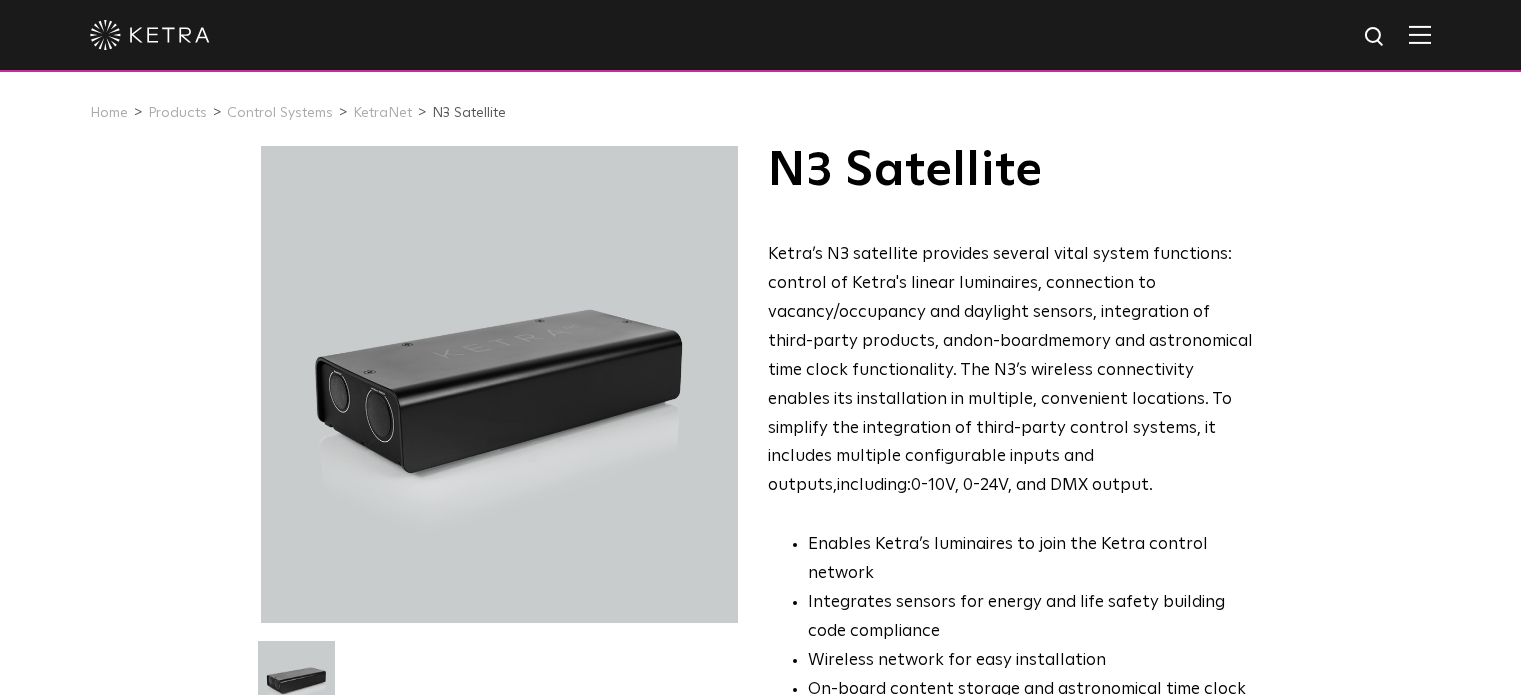 scroll, scrollTop: 0, scrollLeft: 0, axis: both 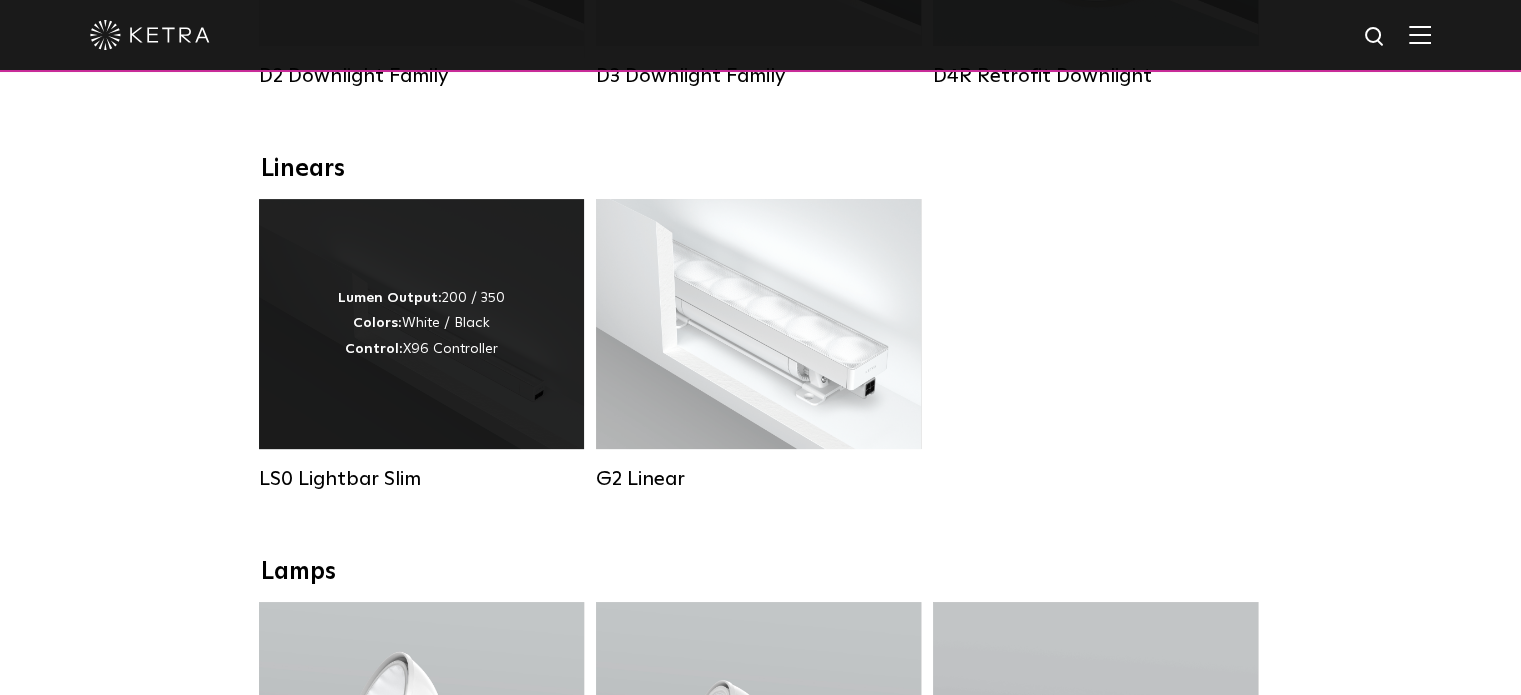 click on "Lumen Output:  200 / 350 Colors:  White / Black Control:  X96 Controller" at bounding box center (421, 324) 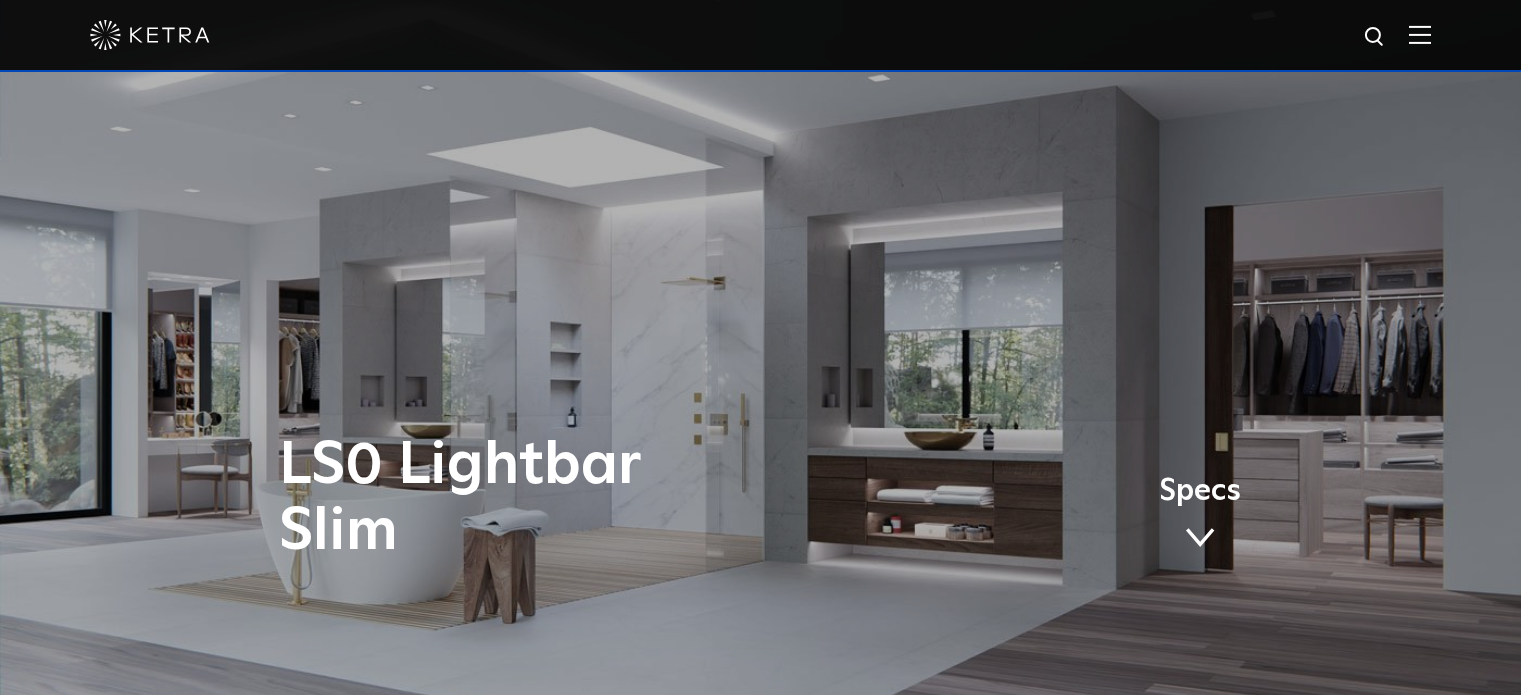 scroll, scrollTop: 0, scrollLeft: 0, axis: both 